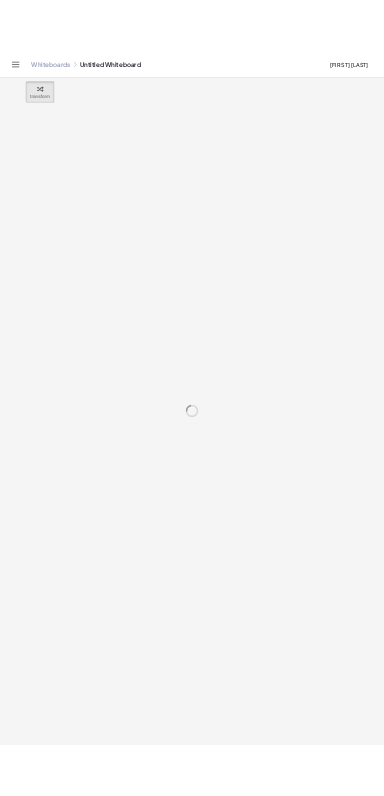 scroll, scrollTop: 0, scrollLeft: 0, axis: both 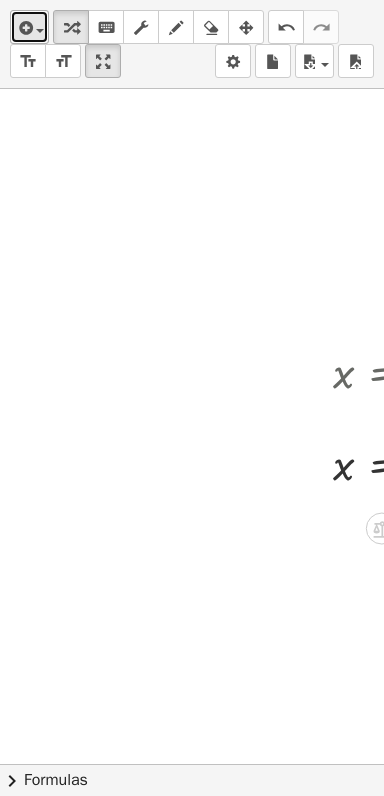 click at bounding box center [24, 28] 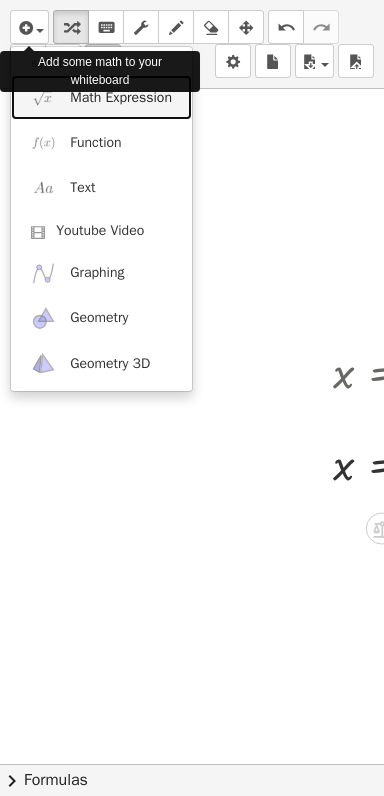 click on "Math Expression" at bounding box center (121, 98) 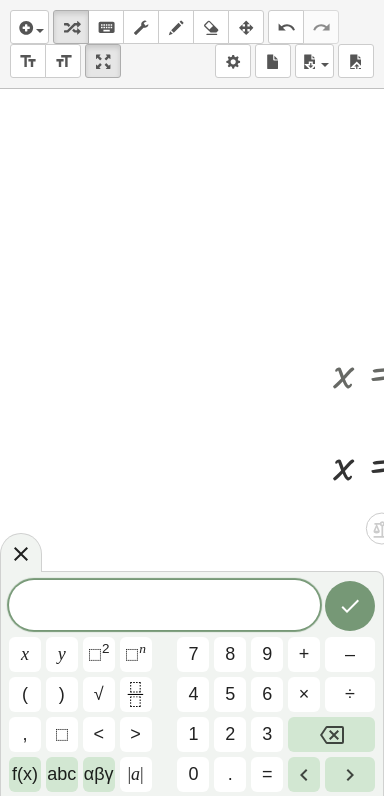 click on "f(x)" at bounding box center [25, 774] 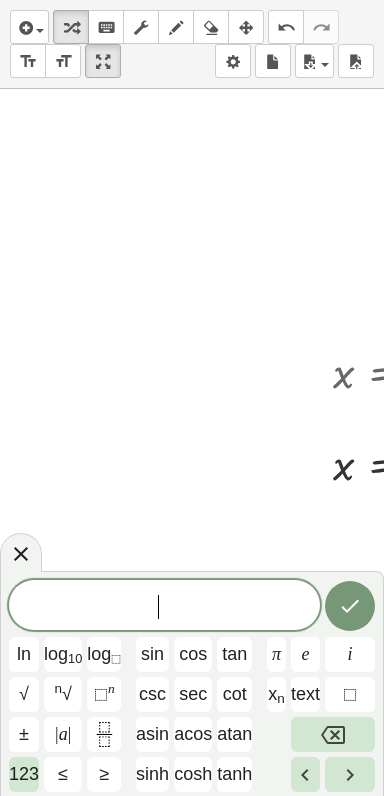 click on "123" at bounding box center [24, 774] 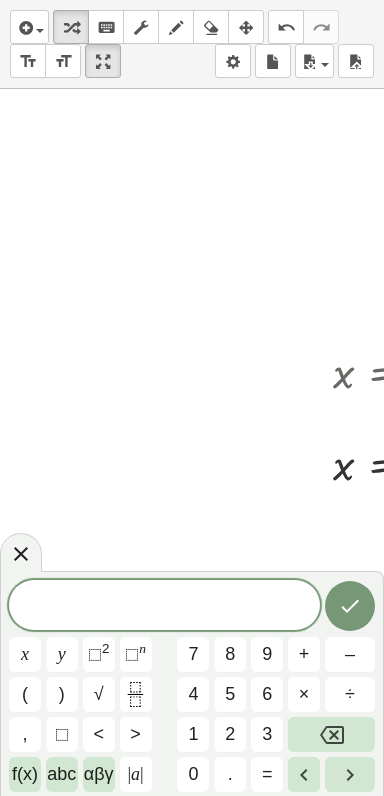 click on "abc" at bounding box center [61, 774] 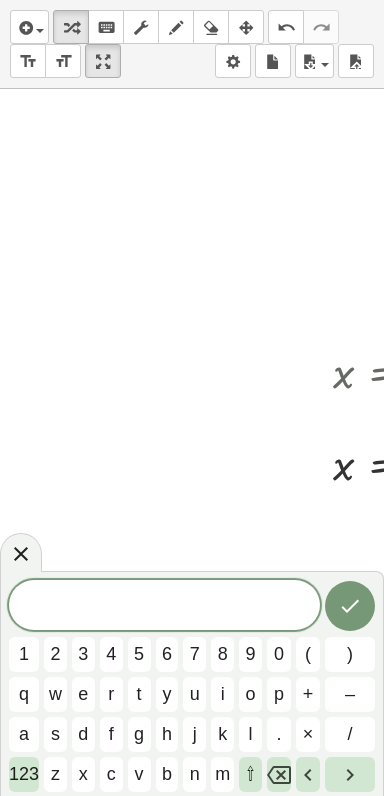 click on "a" at bounding box center [24, 734] 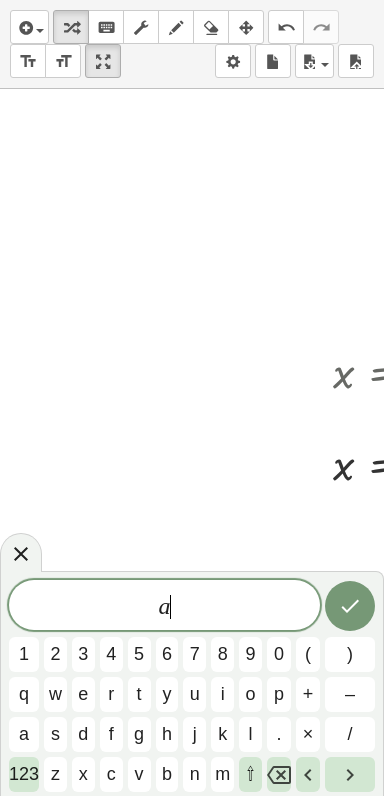 click on "123" at bounding box center (24, 774) 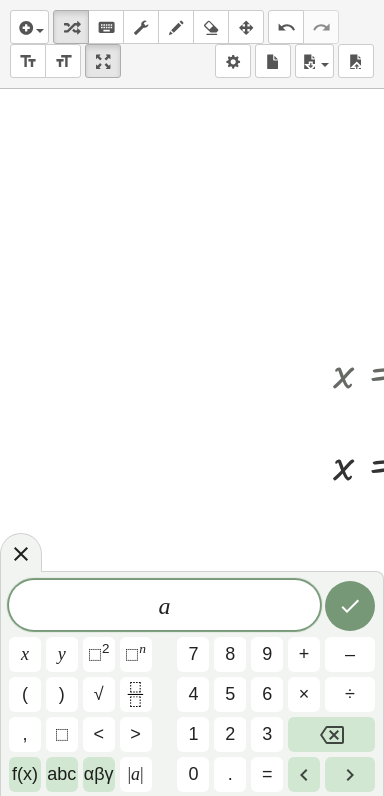 click on "=" at bounding box center [267, 774] 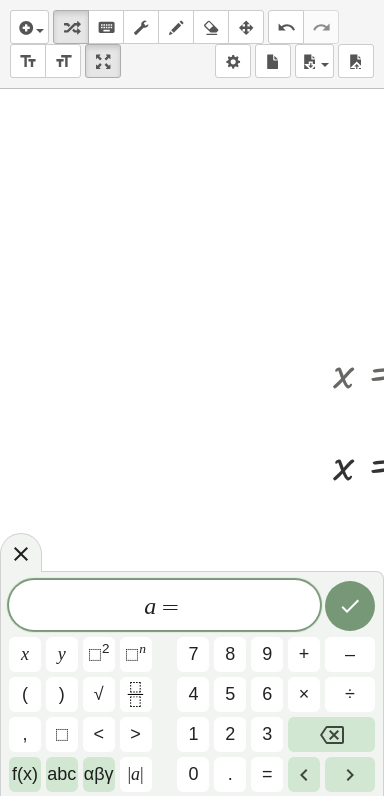 click on "5" at bounding box center (230, 694) 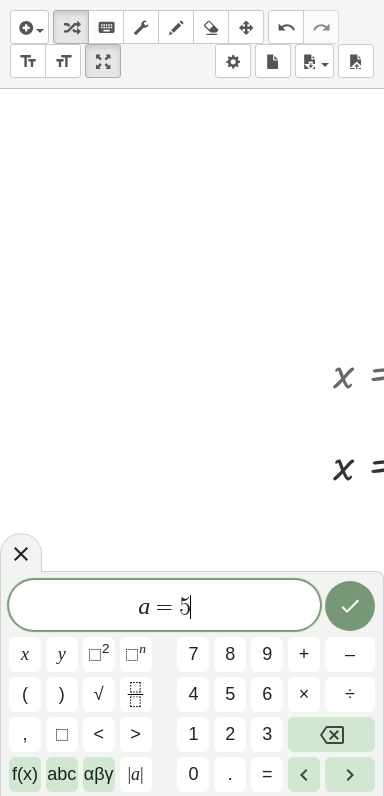 click on "," at bounding box center [25, 734] 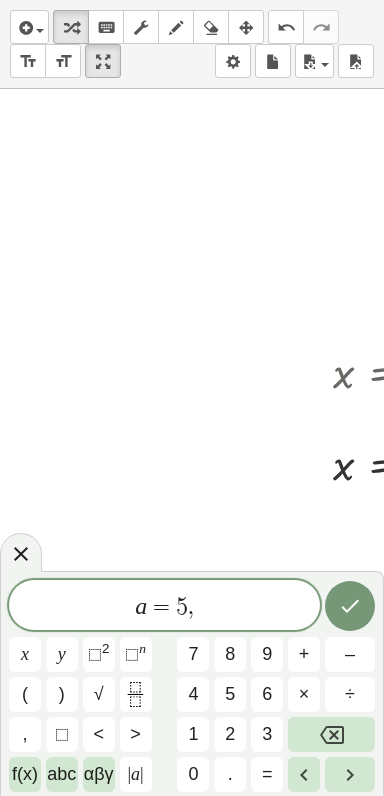 click on "αβγ" at bounding box center (99, 774) 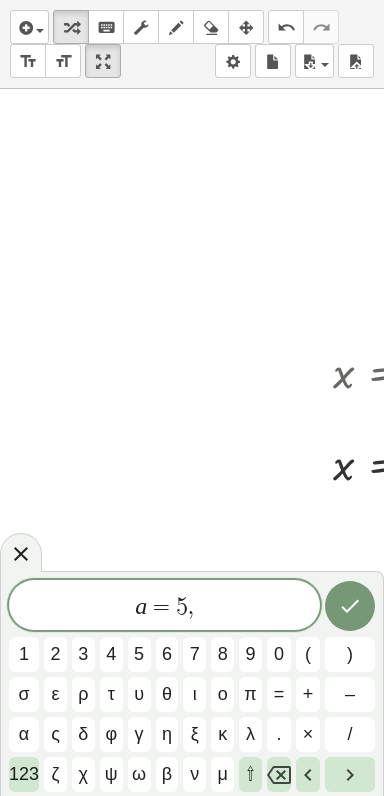 click on "⇧" at bounding box center [250, 774] 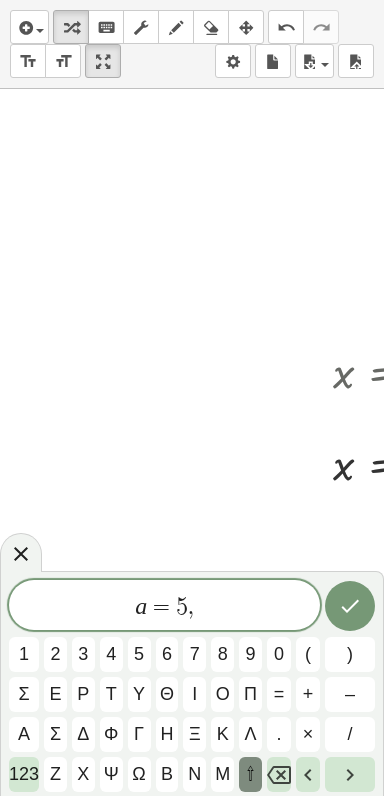 click on "σ" at bounding box center [24, 694] 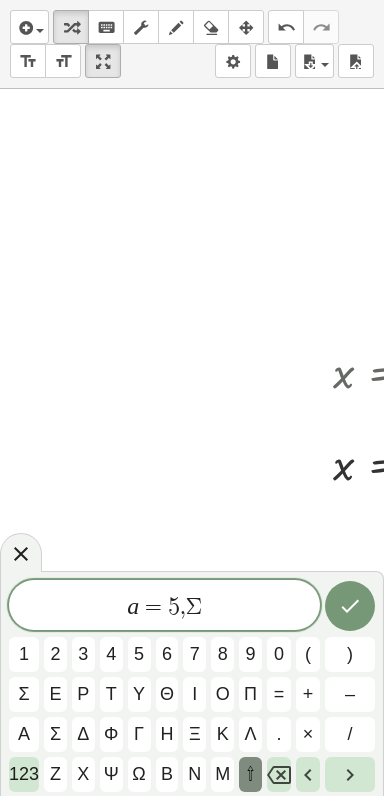 click on "123" at bounding box center [24, 774] 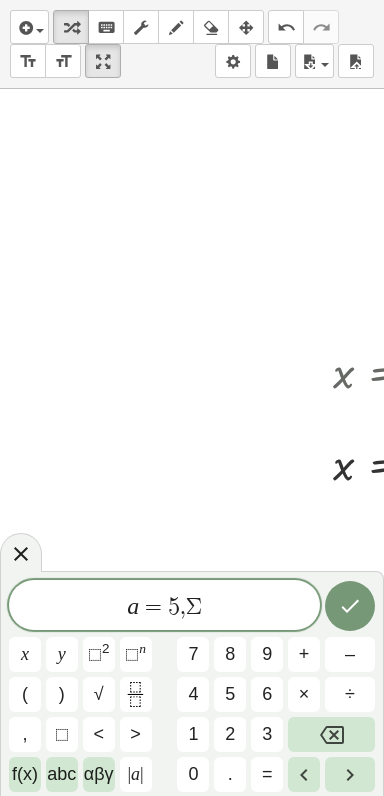 click on "f(x)" at bounding box center [25, 774] 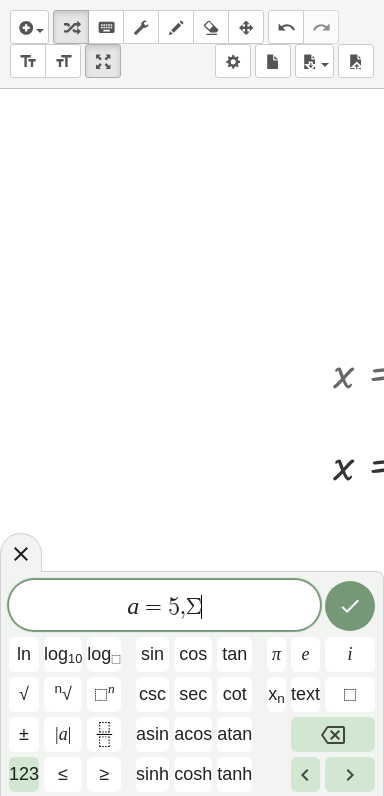 click on "123" at bounding box center [24, 774] 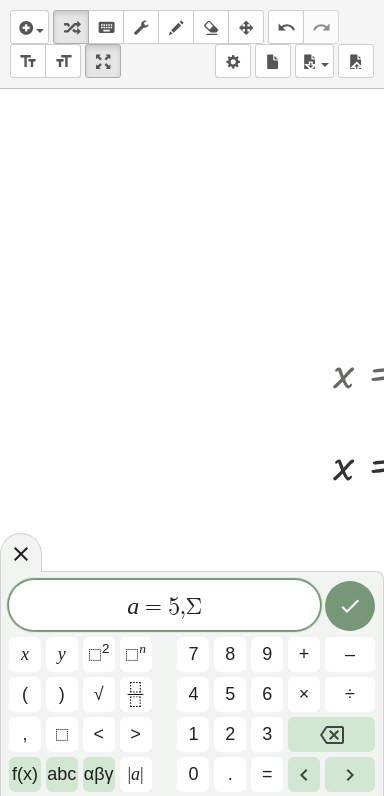 click on "abc" at bounding box center (61, 774) 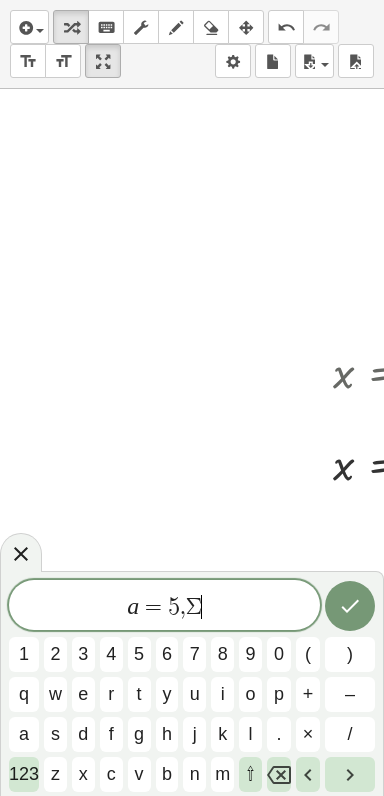 click on "f" at bounding box center [111, 734] 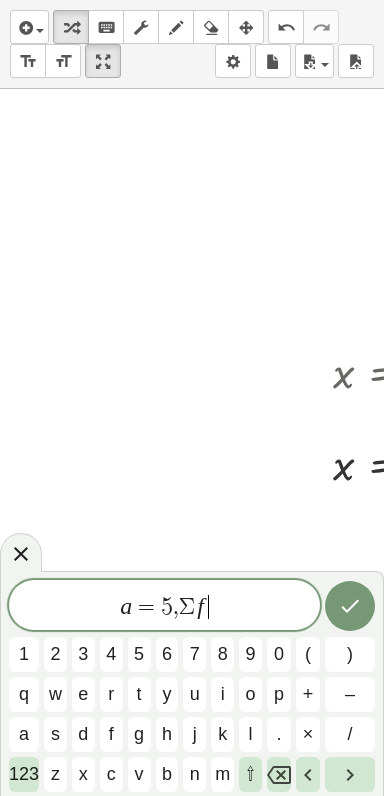 click on "123" at bounding box center (24, 774) 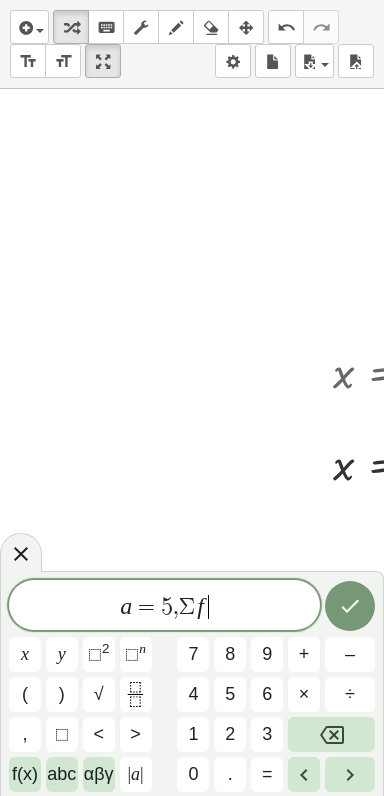 click on "f(x)" at bounding box center (25, 774) 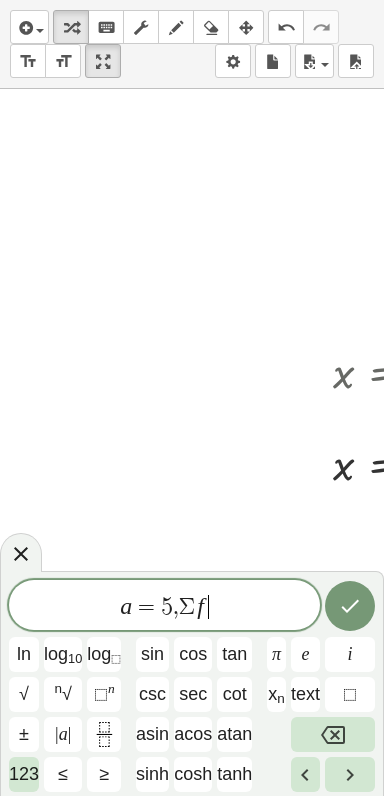 click on "x n" 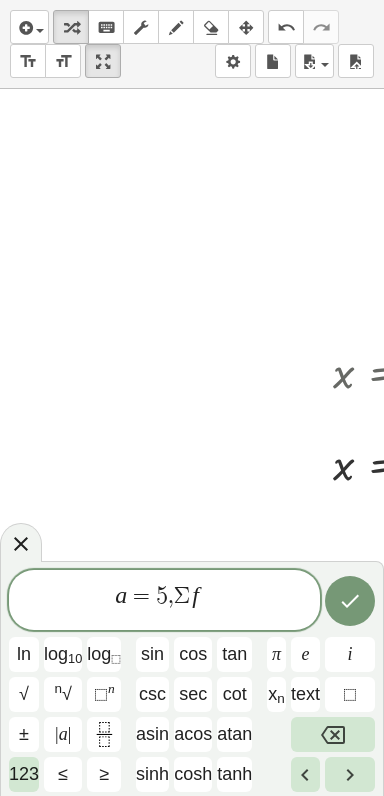 click on "i" at bounding box center (350, 654) 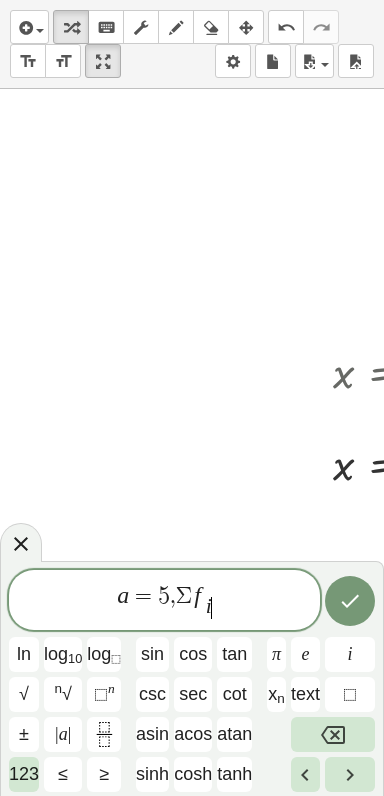 click on "123" at bounding box center (24, 774) 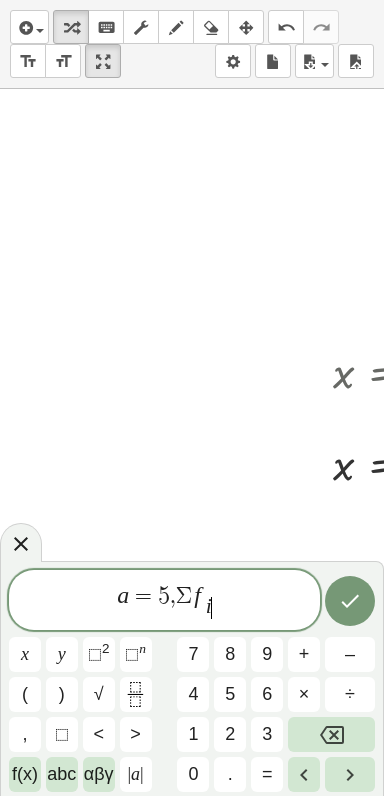 click on "abc" at bounding box center [61, 774] 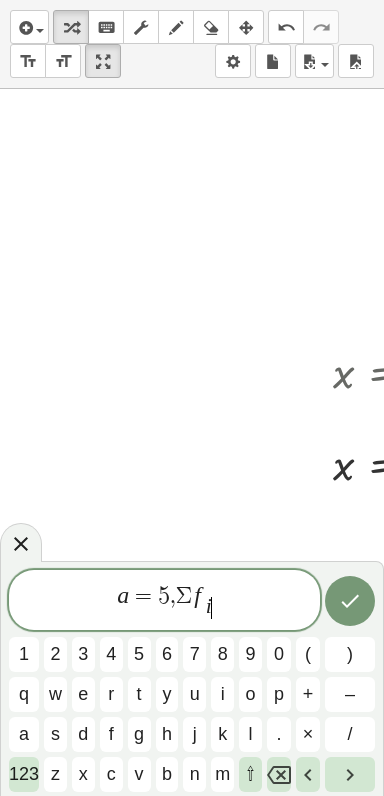 click on "x" at bounding box center (83, 774) 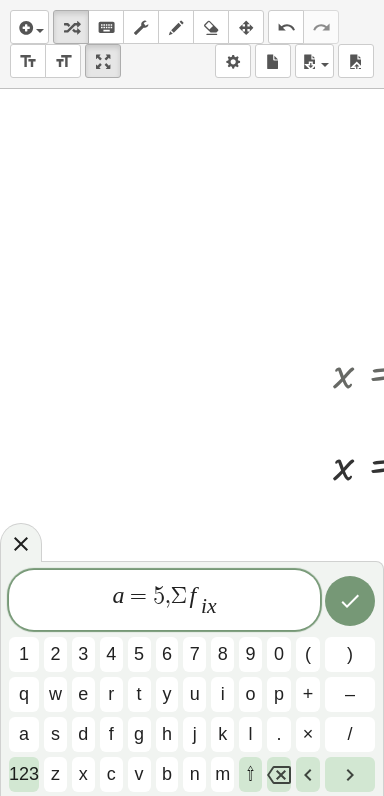 click 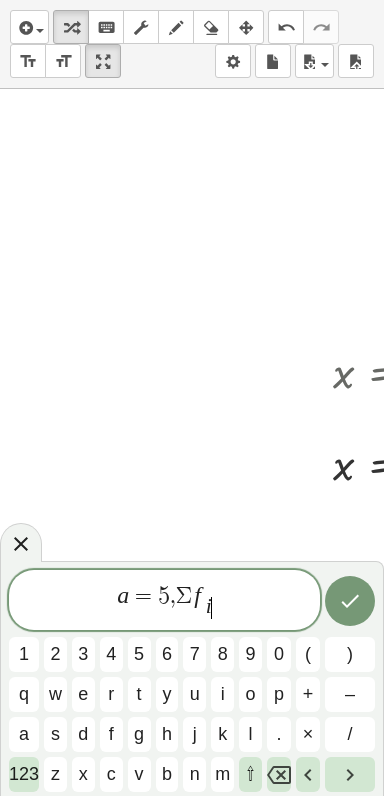 click 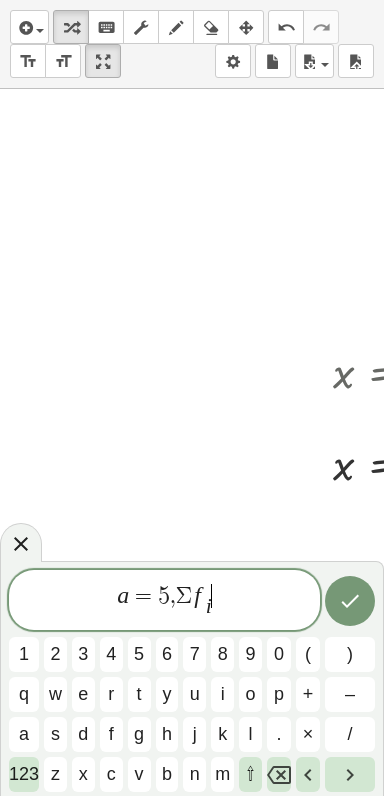 click on "x" at bounding box center [83, 774] 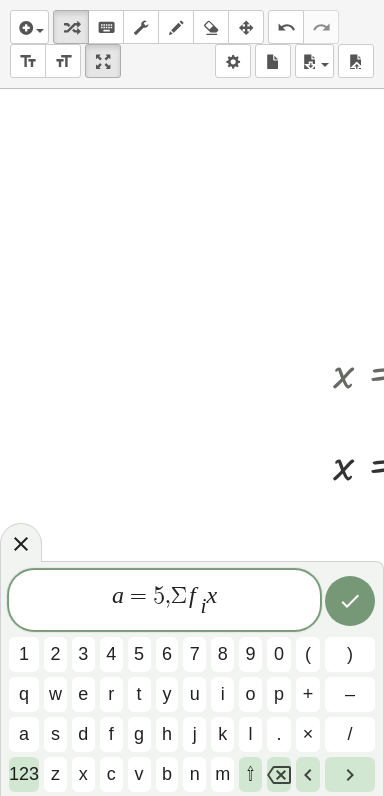 click on "123" at bounding box center (24, 774) 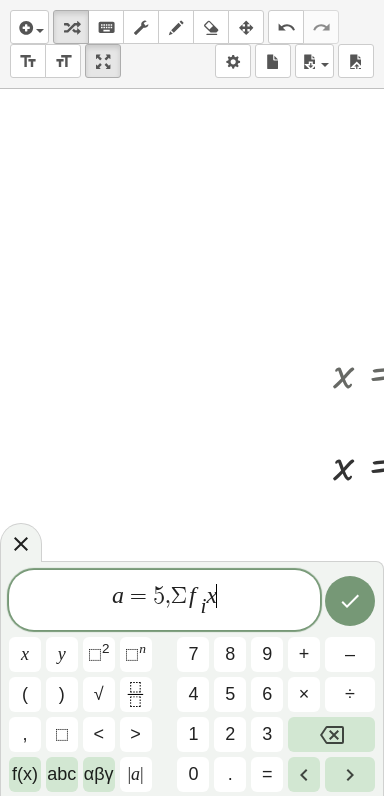 click on "f(x)" at bounding box center (25, 774) 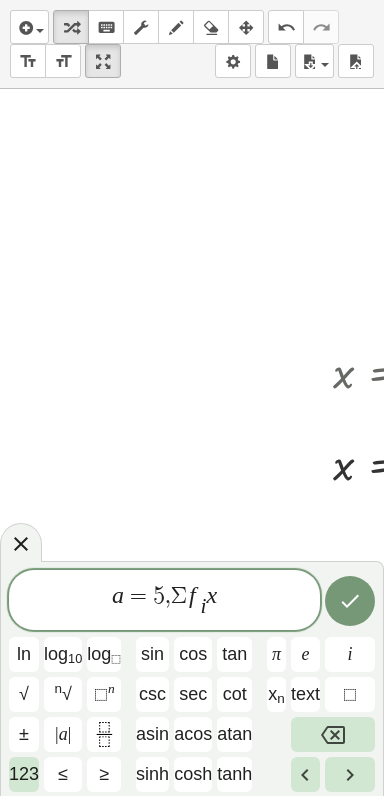 click on "n" at bounding box center (281, 698) 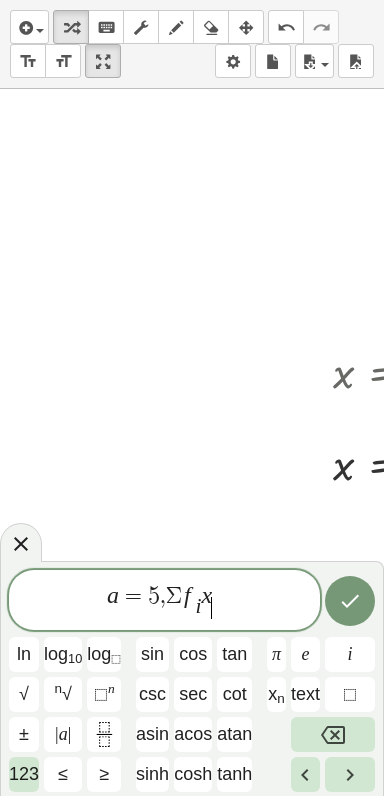 click on "i" at bounding box center [349, 654] 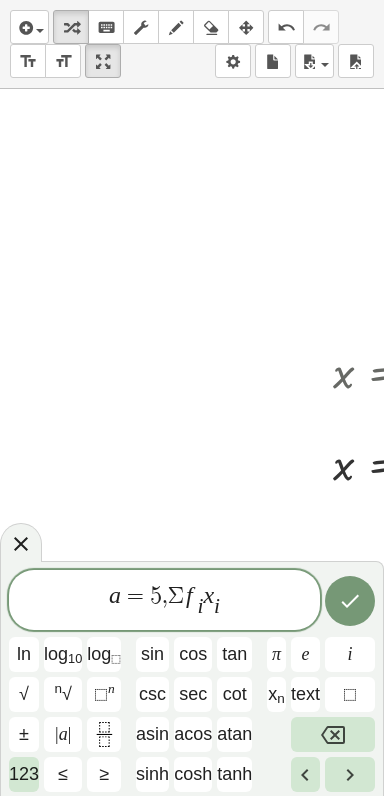 click 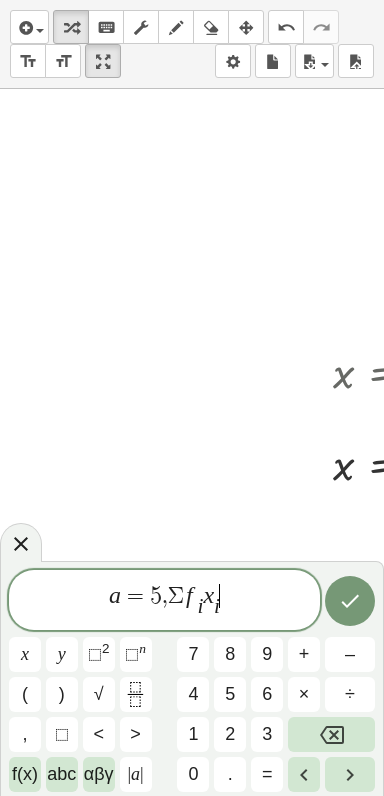 click on "=" at bounding box center (267, 774) 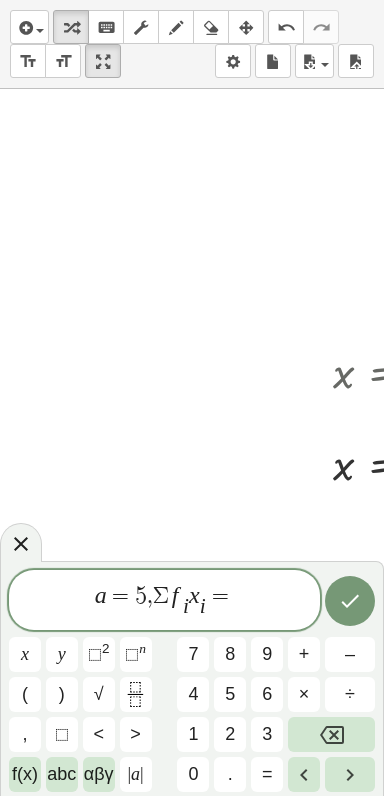 click on "1" at bounding box center (193, 734) 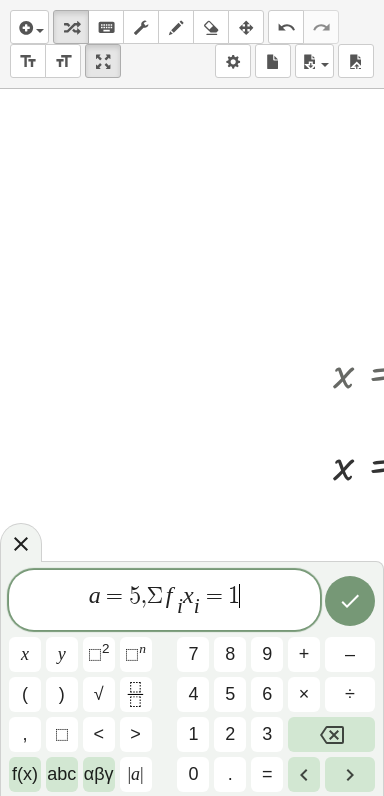 click on "." at bounding box center (230, 774) 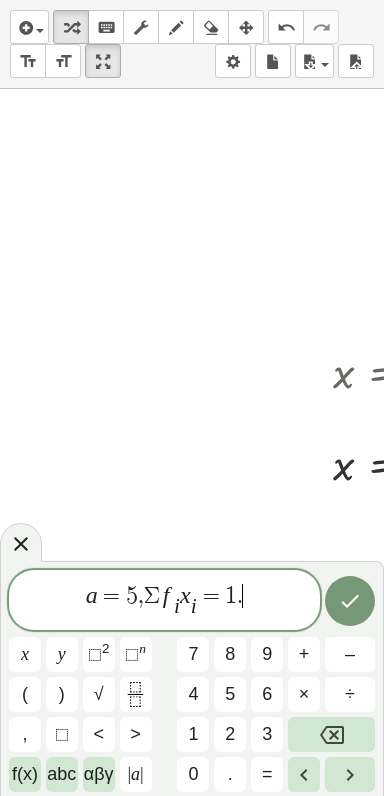 click 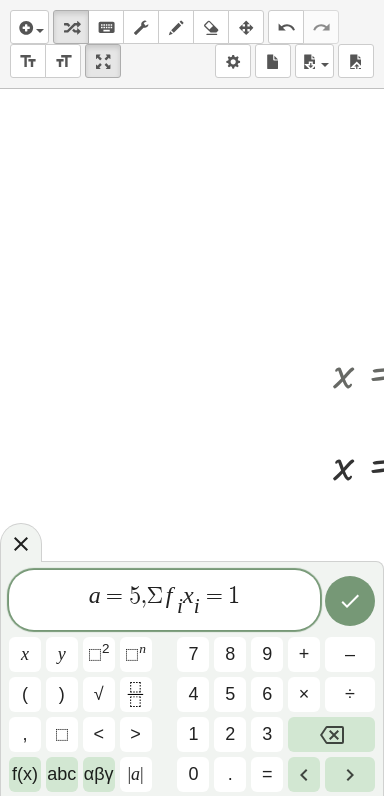 click on "." at bounding box center [230, 774] 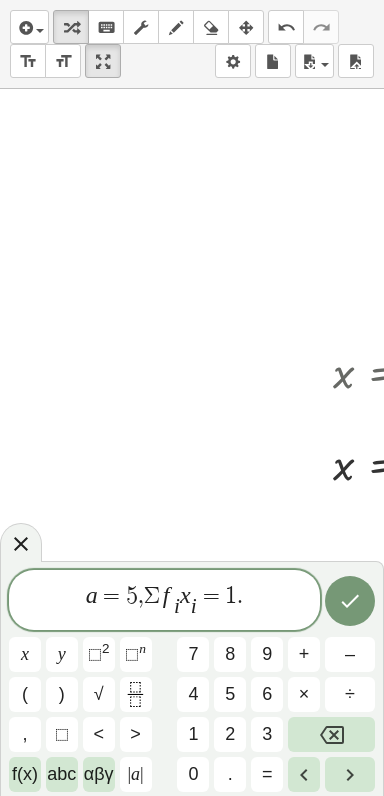 click 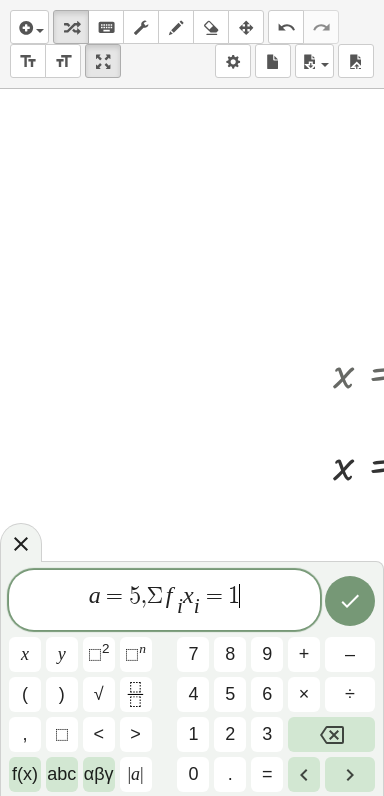 click on "0" at bounding box center [193, 774] 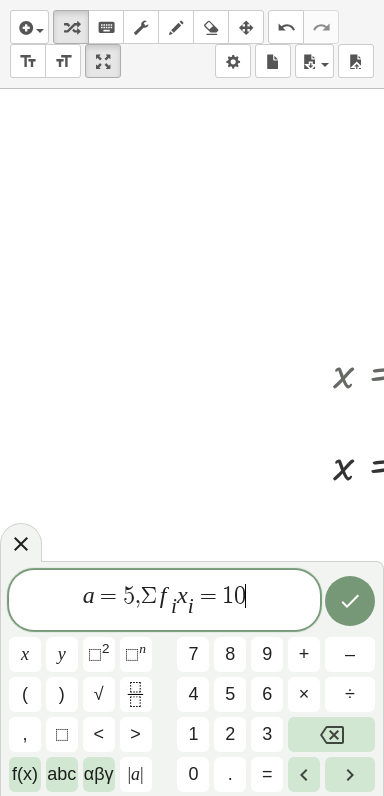 click on "0" at bounding box center [193, 774] 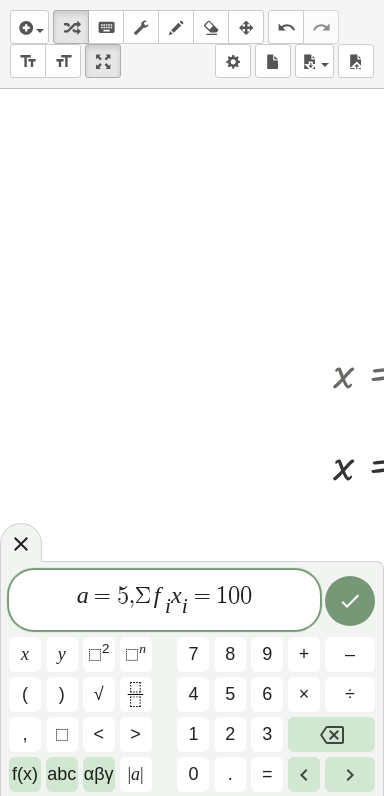 click on "," at bounding box center (25, 734) 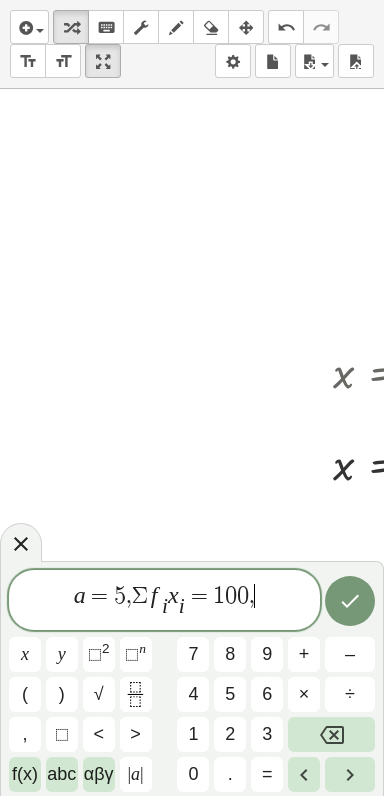 click on "f(x)" at bounding box center [25, 774] 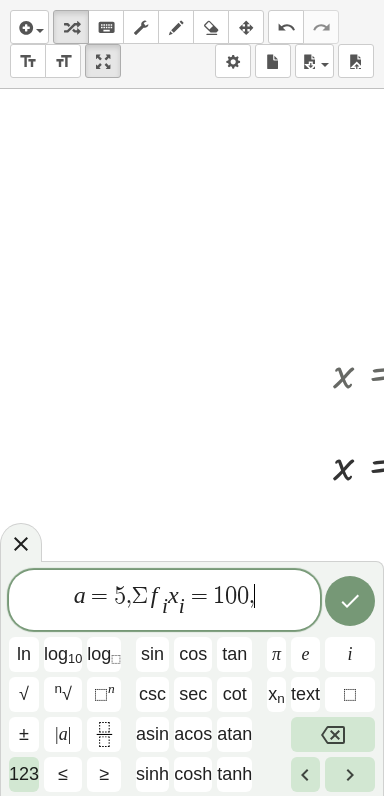 click on "123" at bounding box center [24, 774] 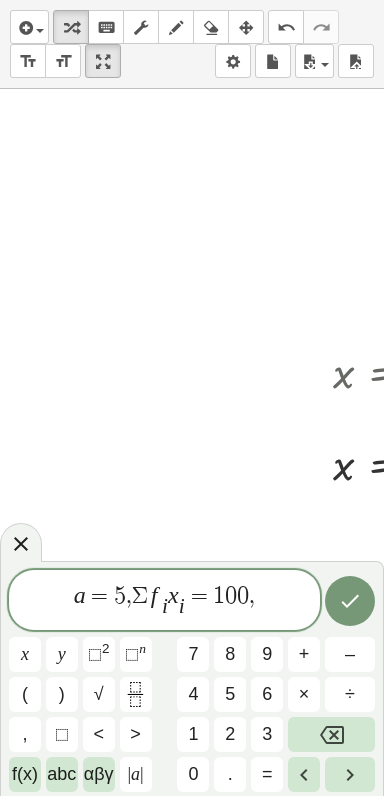 click on "abc" at bounding box center (61, 774) 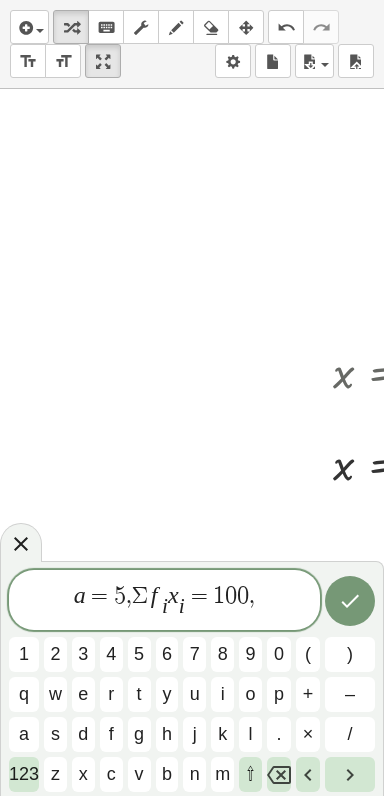 click on "⇧" at bounding box center (250, 774) 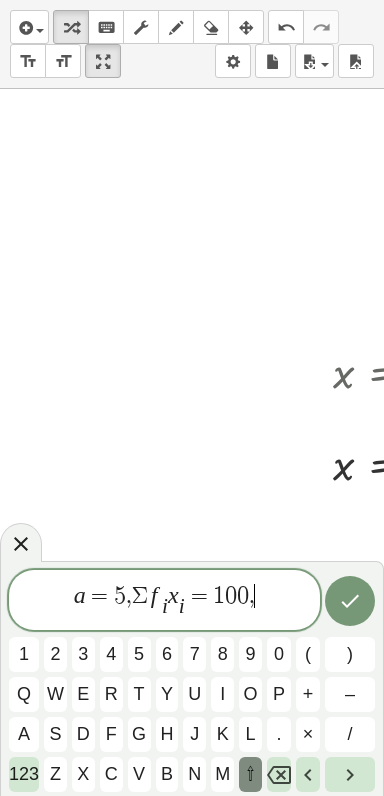 click on "123" at bounding box center [24, 774] 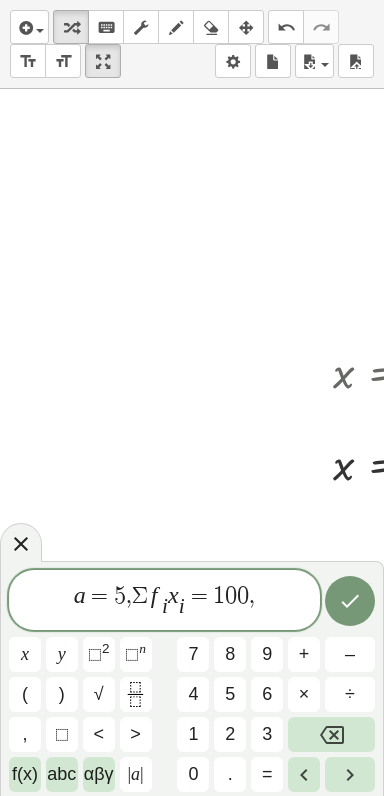 click on "αβγ" at bounding box center (99, 774) 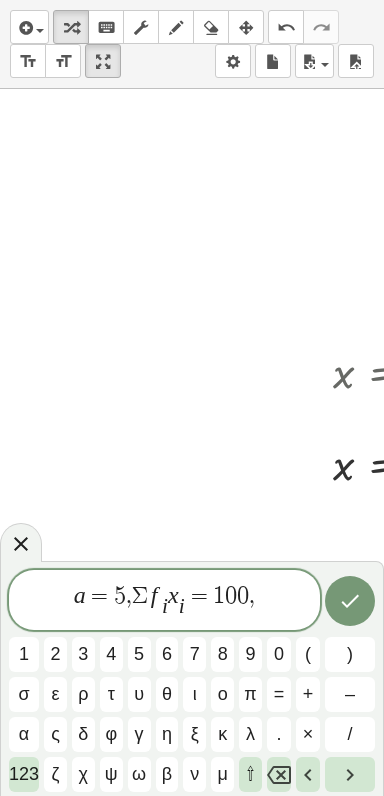 click on "⇧" at bounding box center (250, 774) 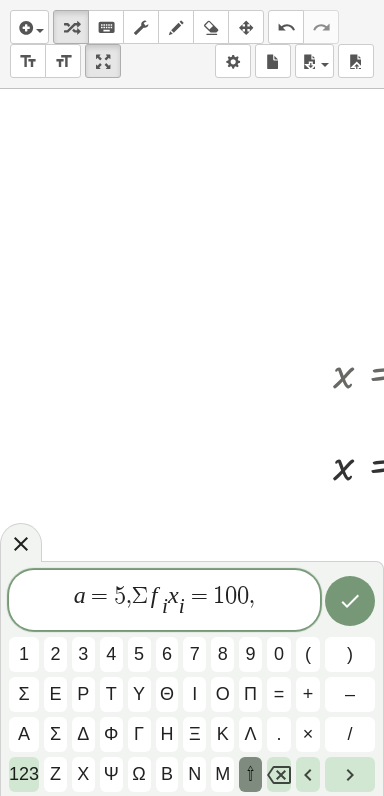 click on "σ" at bounding box center [23, 694] 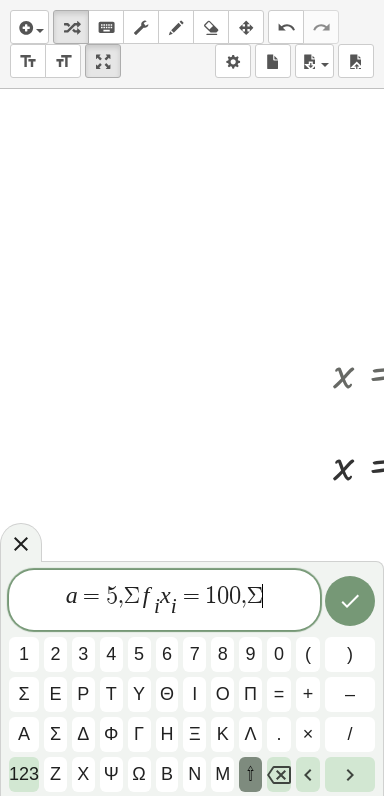 click on "123" at bounding box center (24, 774) 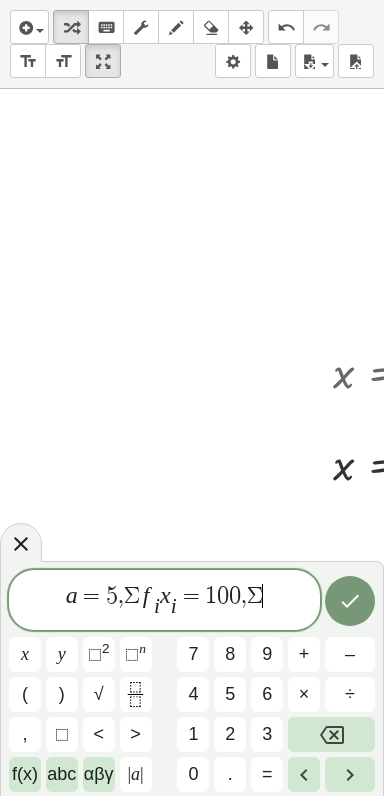 click on "abc" at bounding box center (61, 774) 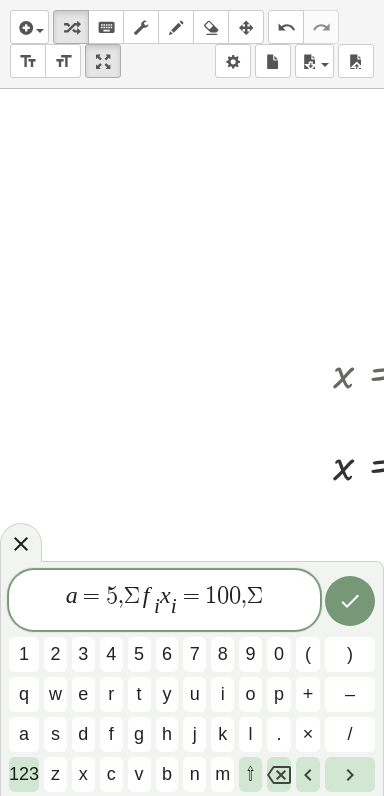 click on "f" at bounding box center (111, 734) 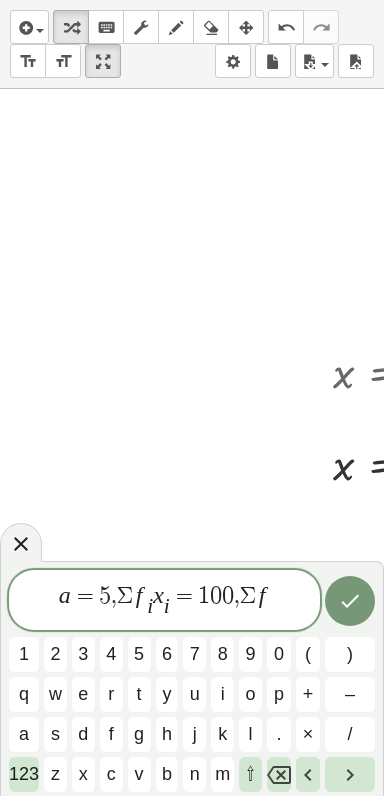 click on "123" at bounding box center [24, 774] 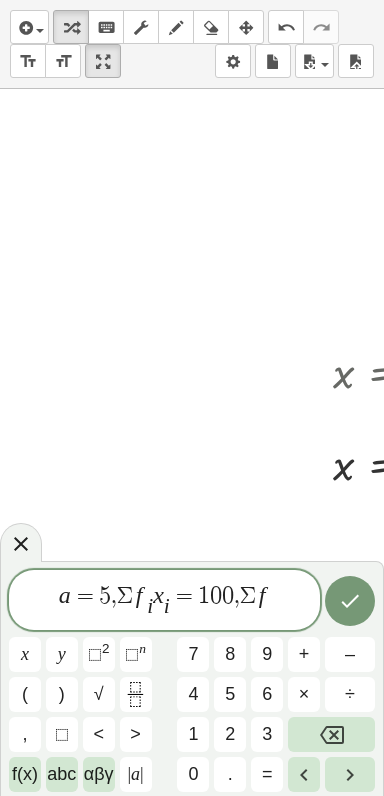 click on "abc" at bounding box center (61, 774) 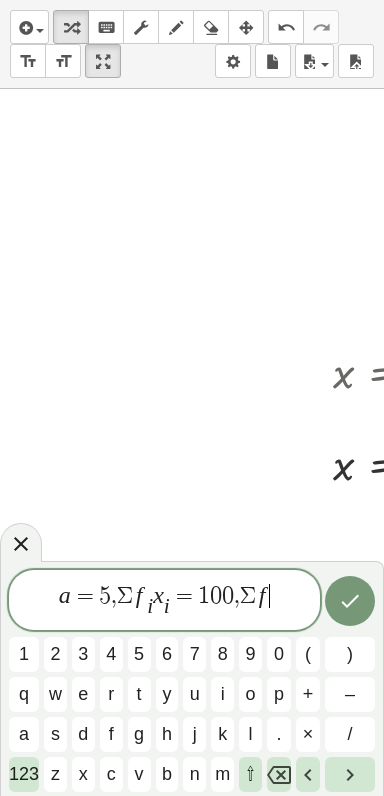 click on "123" at bounding box center (24, 774) 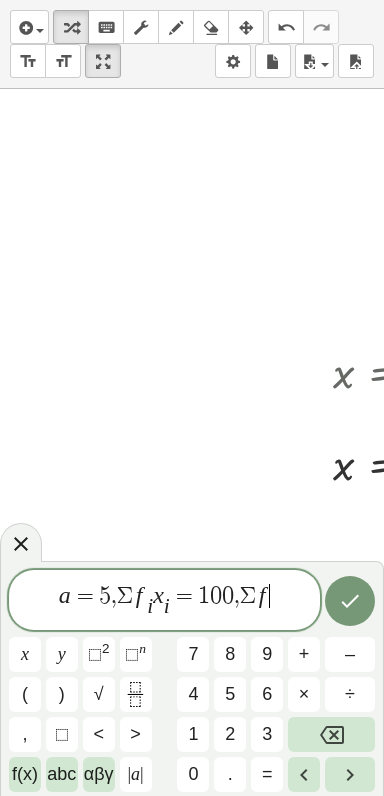 click on "αβγ" at bounding box center (99, 774) 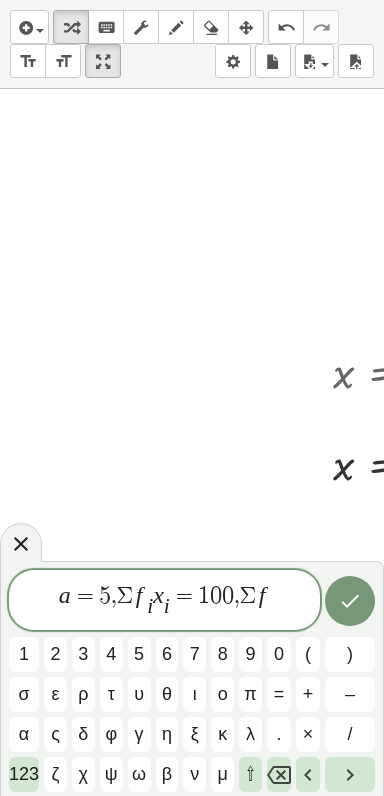 click on "123" at bounding box center [24, 774] 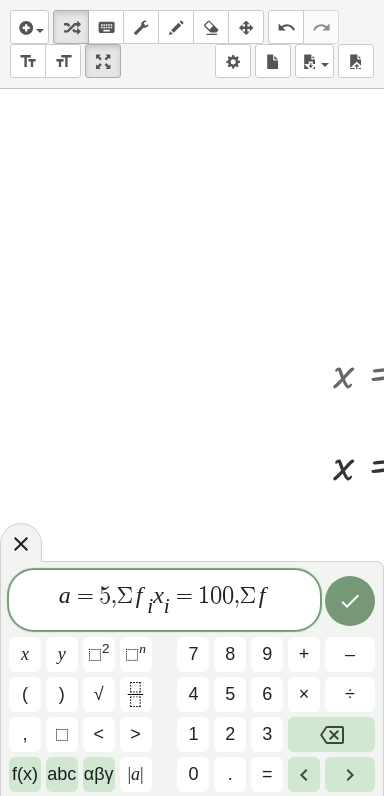 click on "f(x)" at bounding box center [25, 774] 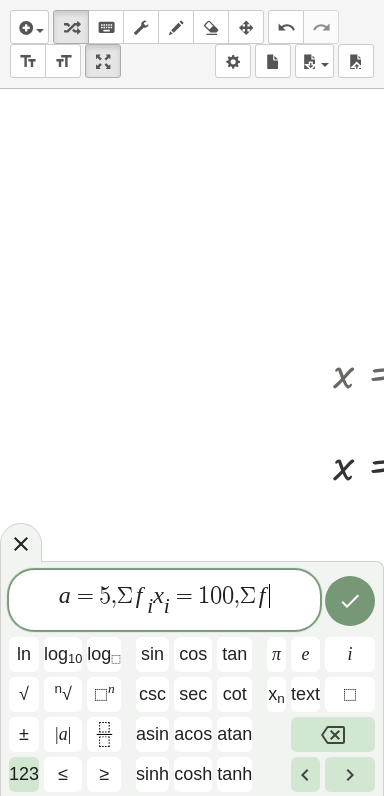 click on "x n" 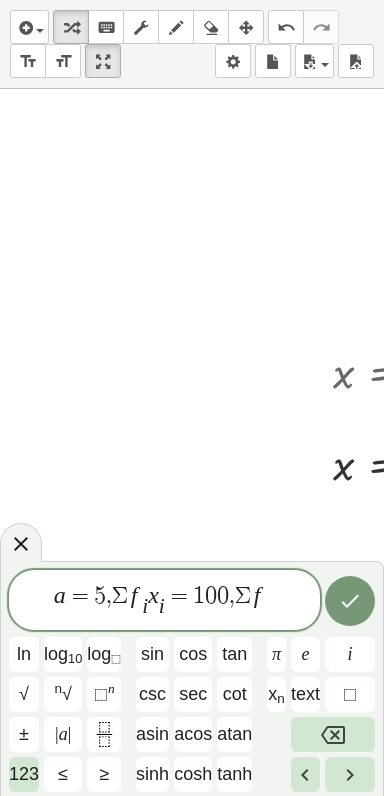 click on "i" at bounding box center (350, 654) 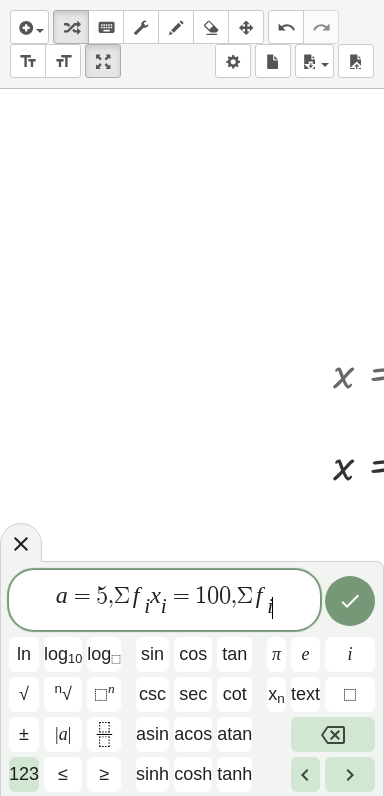 click 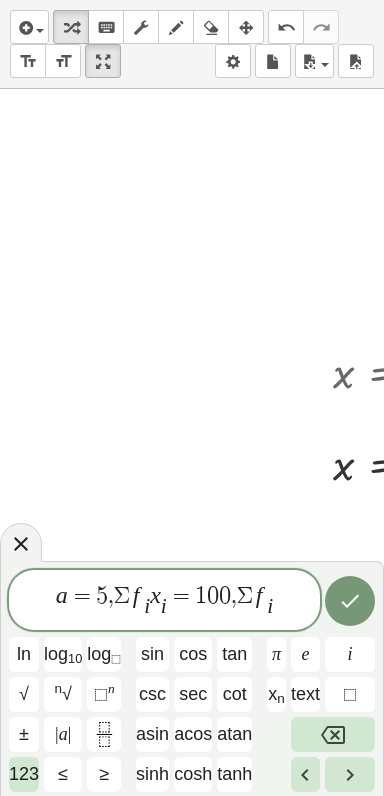click on "123" at bounding box center [24, 774] 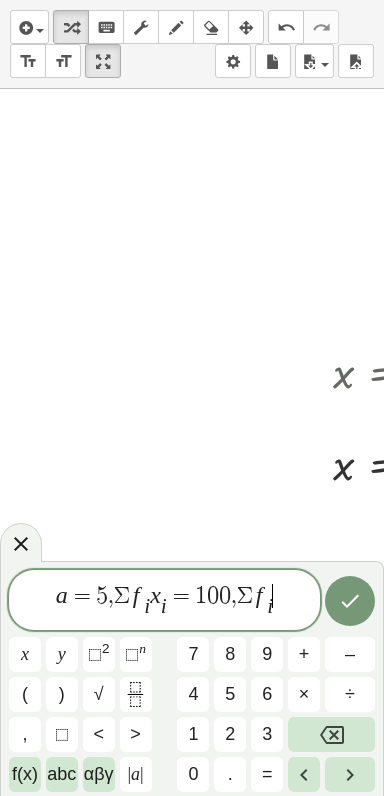 click on "=" at bounding box center (267, 774) 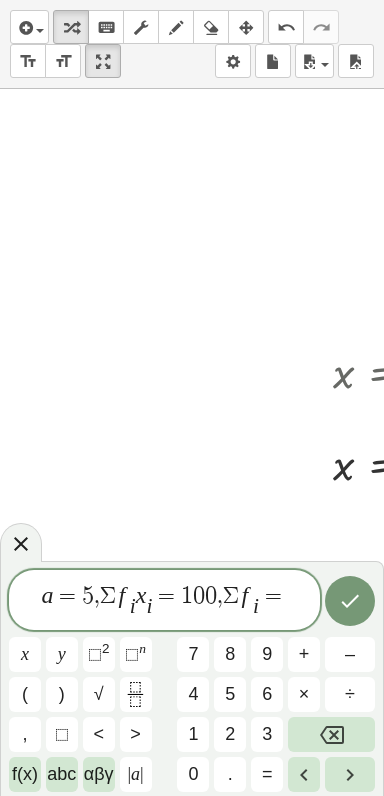 click on "1" at bounding box center (193, 734) 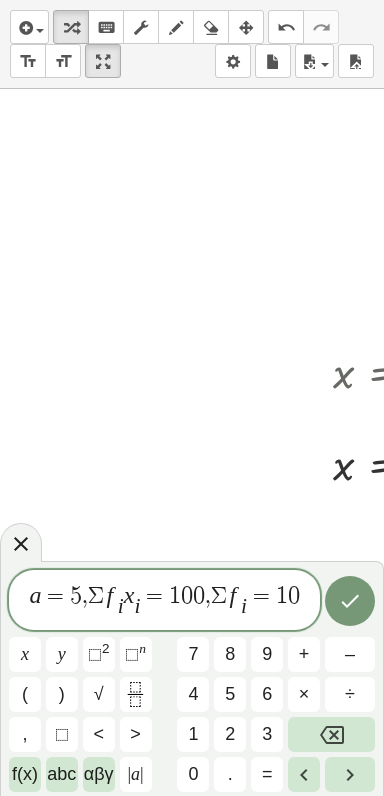 click 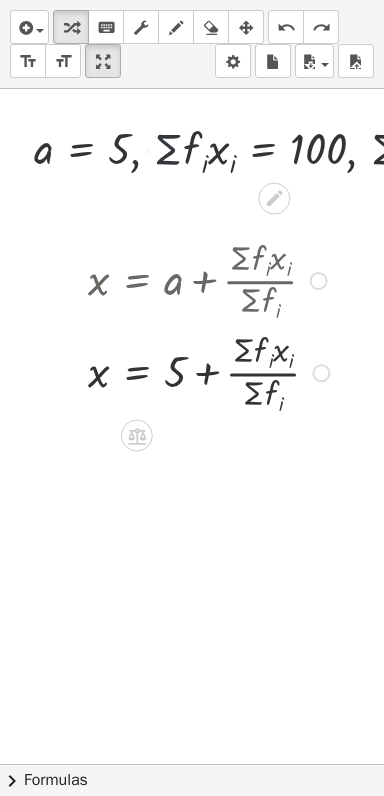 scroll, scrollTop: 32, scrollLeft: 59, axis: both 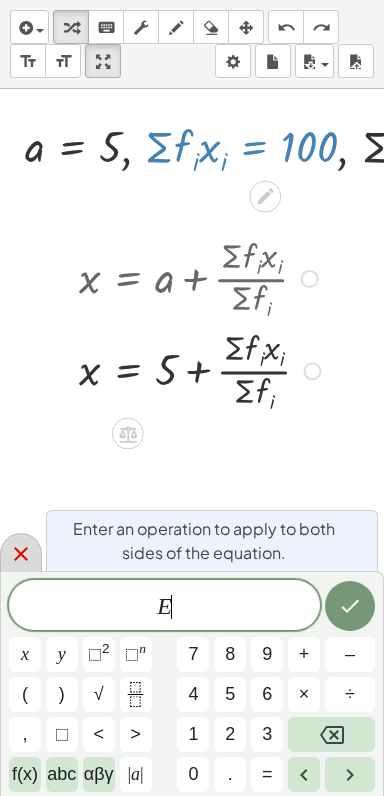 click 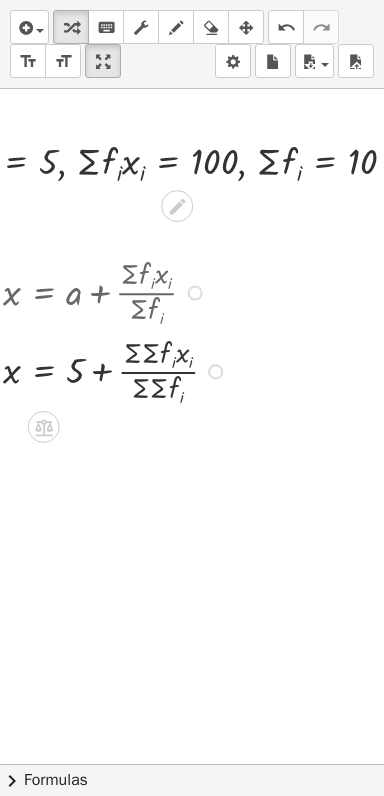 scroll, scrollTop: 15, scrollLeft: 148, axis: both 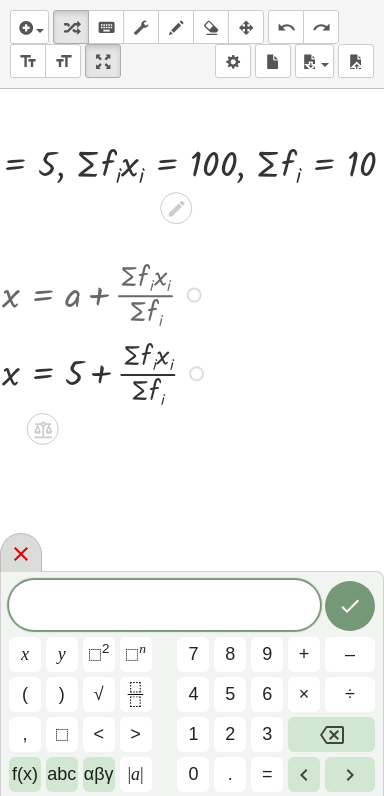click 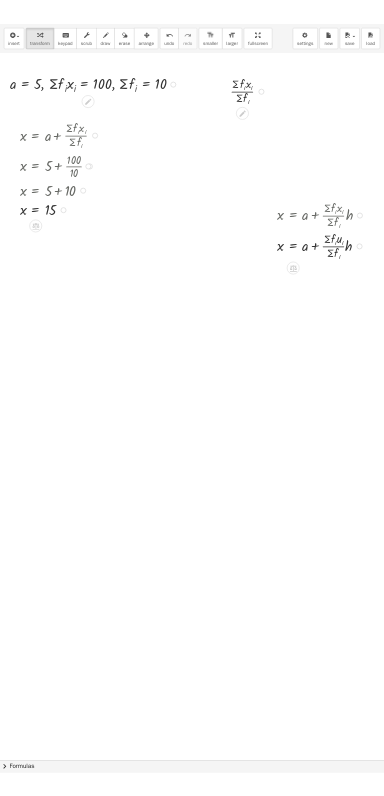 scroll, scrollTop: 12, scrollLeft: 99, axis: both 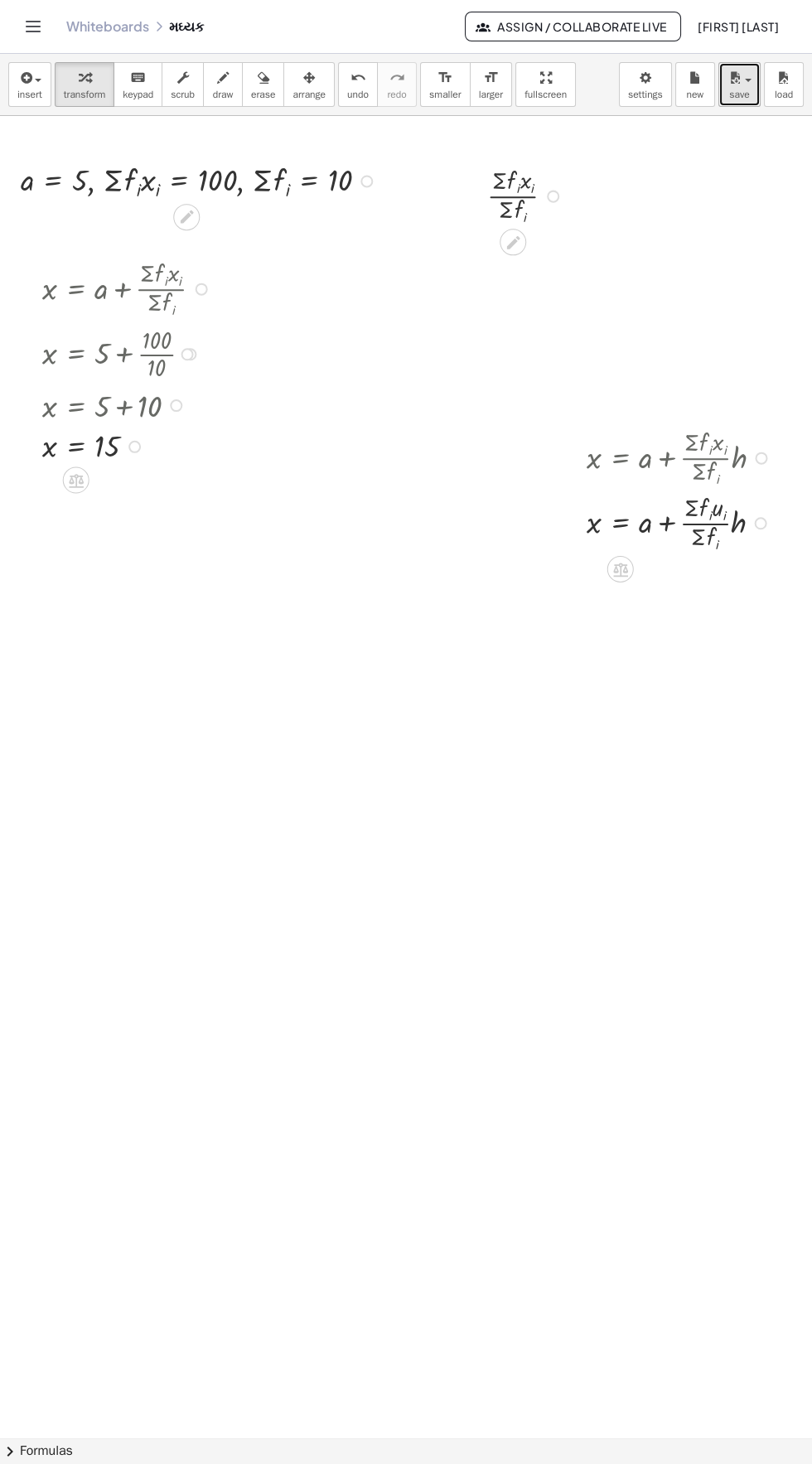 click at bounding box center [735, 78] 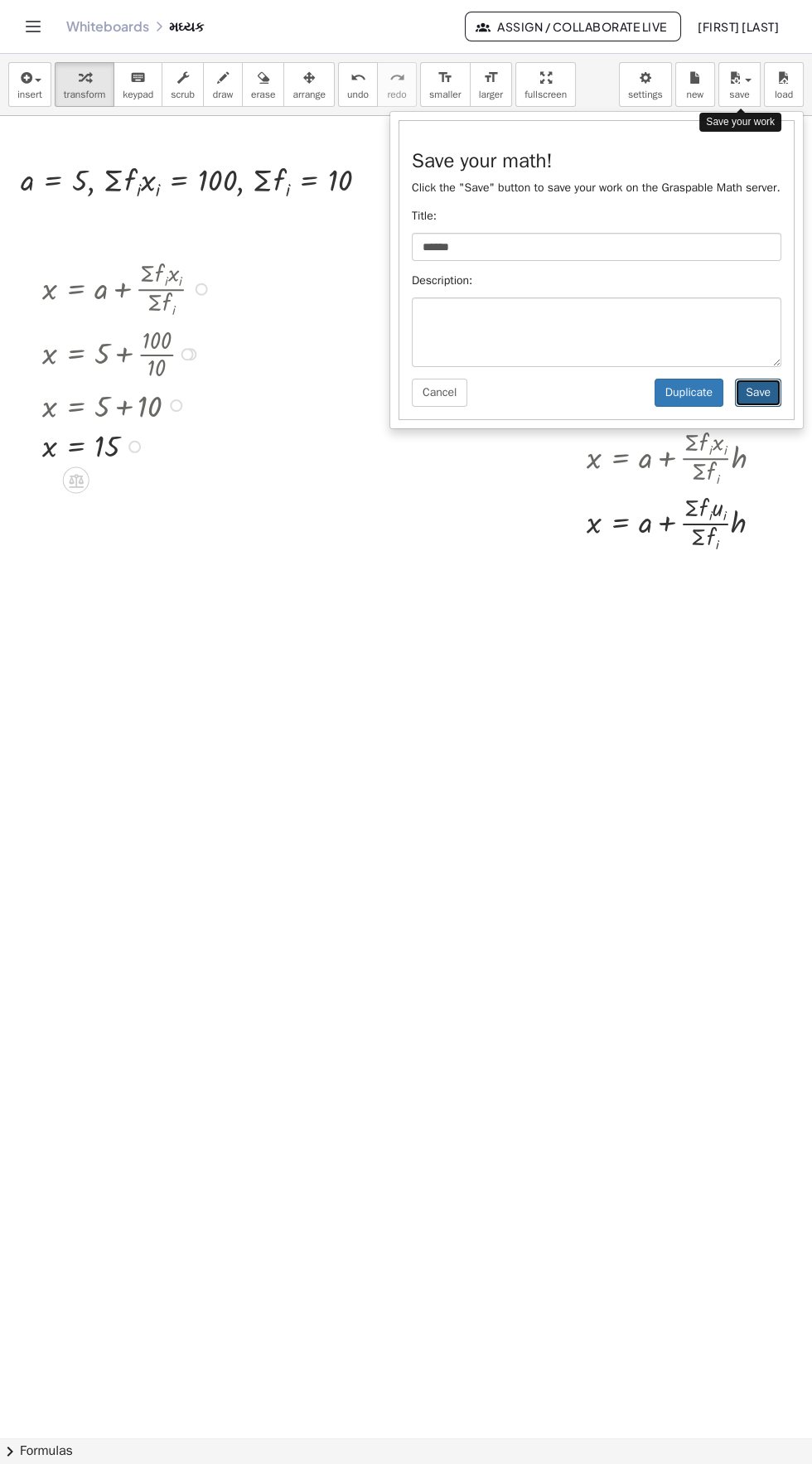 click on "Save" at bounding box center (758, 393) 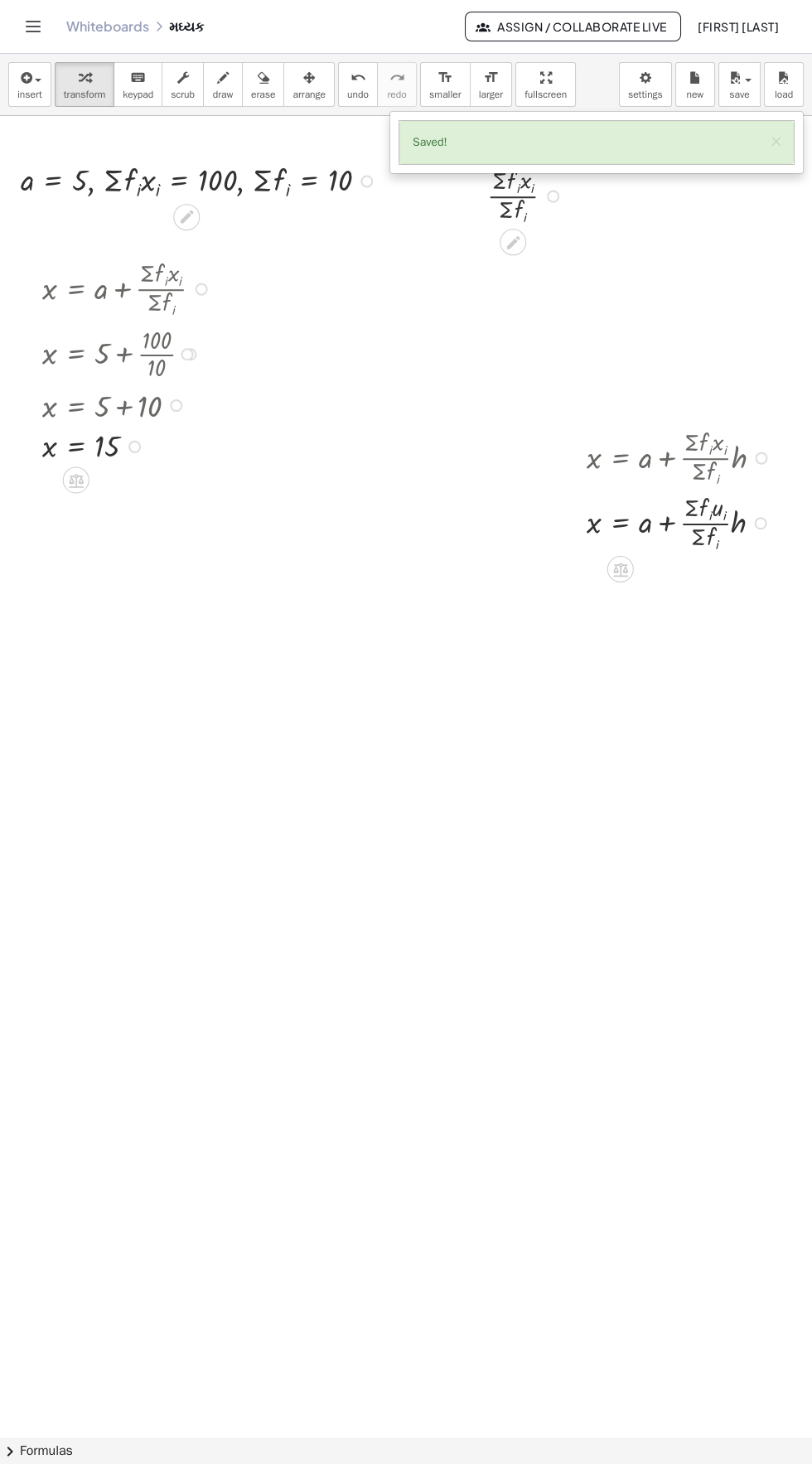 click at bounding box center [406, 732] 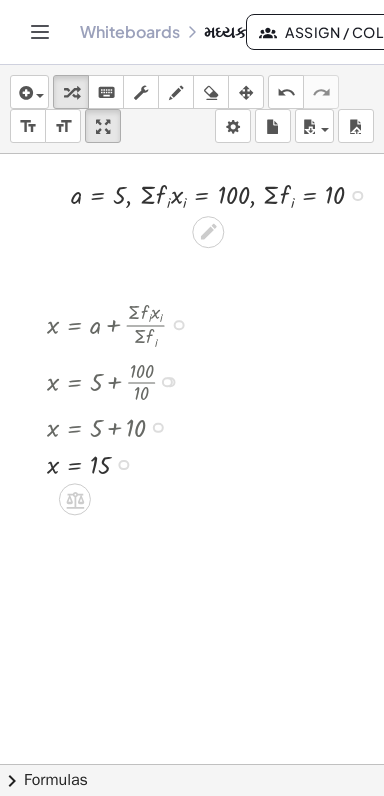 scroll, scrollTop: 49, scrollLeft: 115, axis: both 